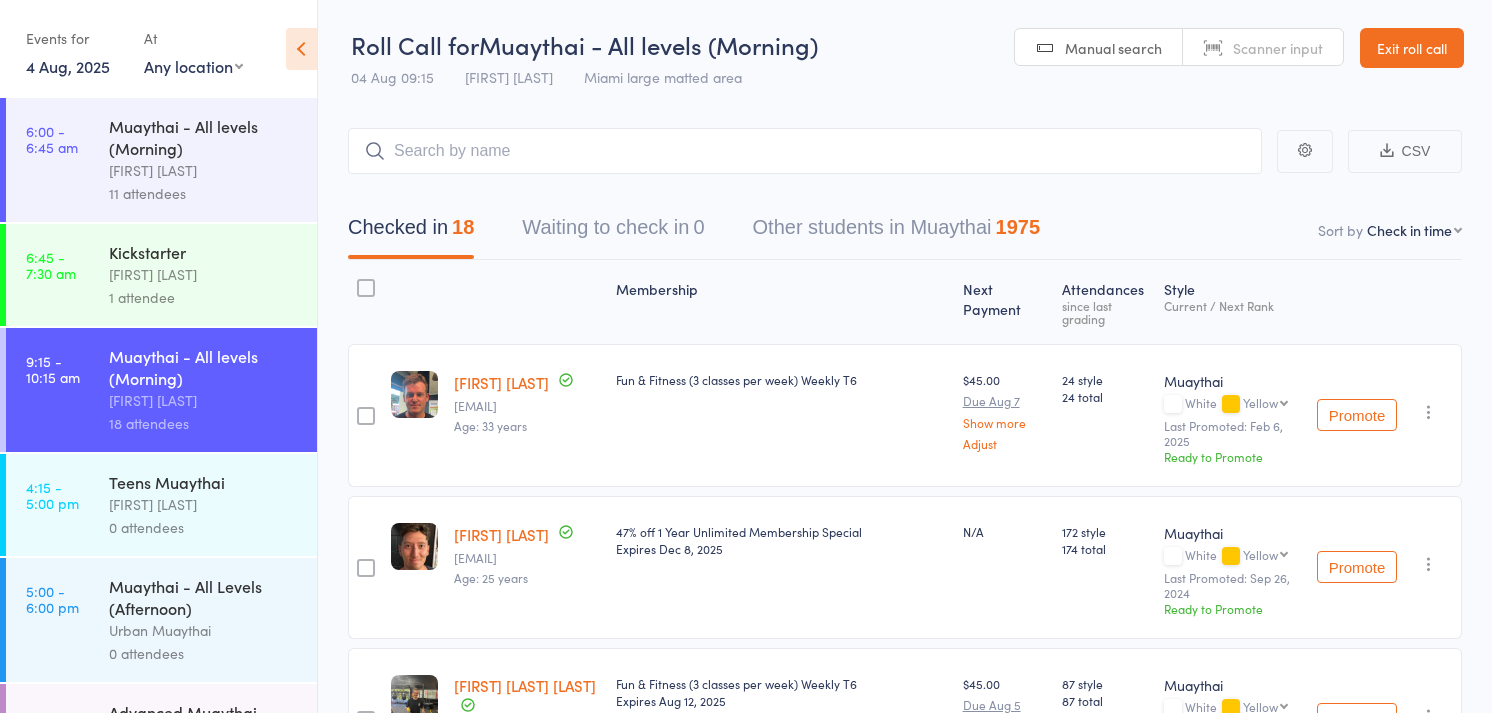 scroll, scrollTop: 0, scrollLeft: 0, axis: both 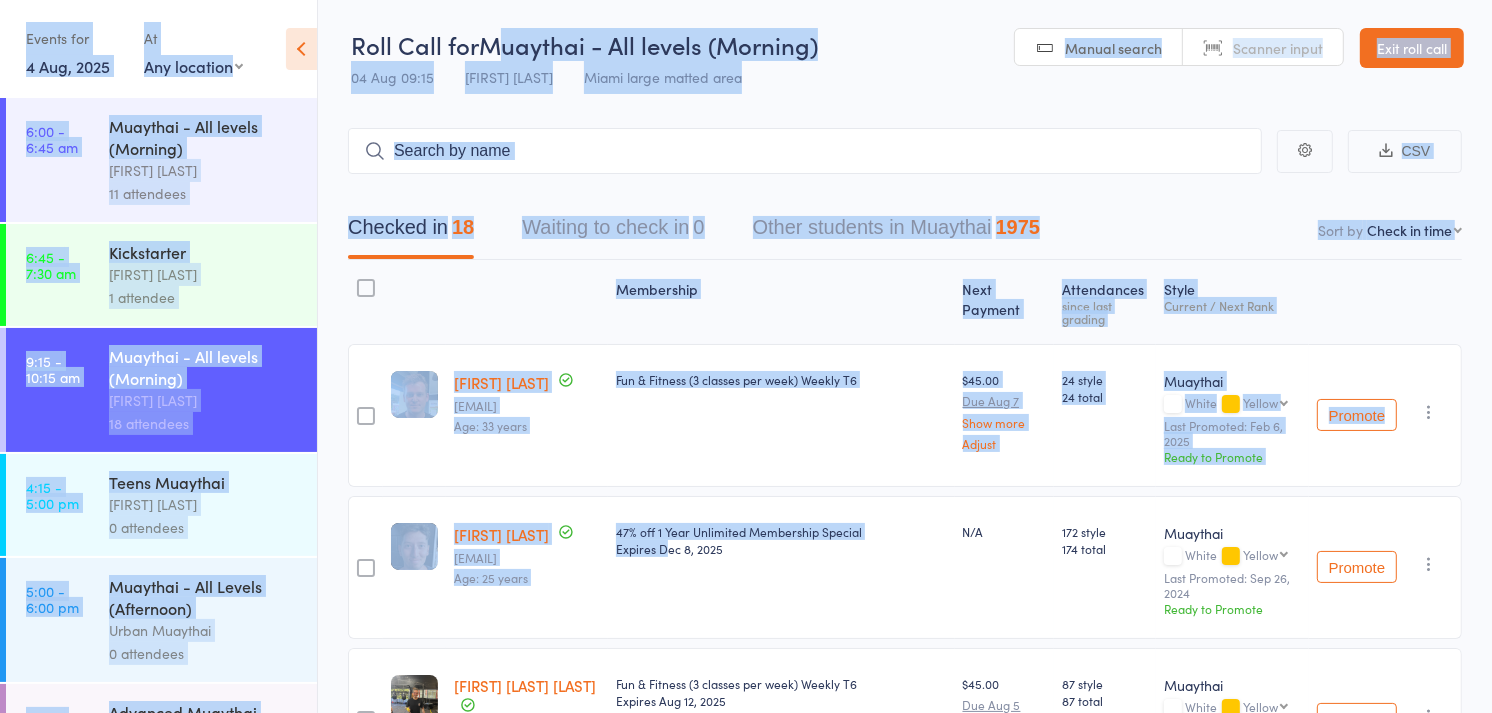 drag, startPoint x: 717, startPoint y: 585, endPoint x: 527, endPoint y: -20, distance: 634.13324 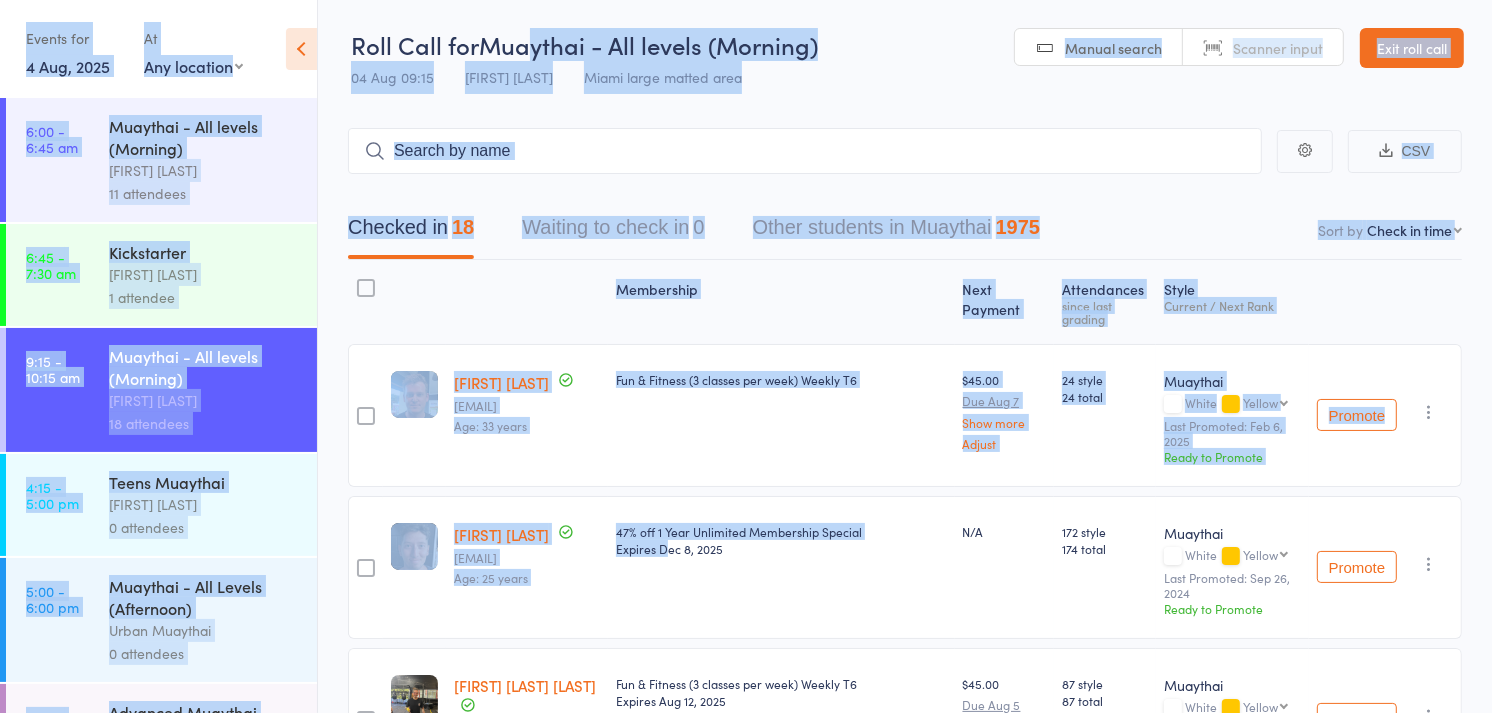 click on "Roll Call for Muaythai - All levels (Morning) 04 Aug 09:15 [FIRST] [LAST] Miami large matted area Manual search Scanner input Exit roll call" at bounding box center [905, 49] 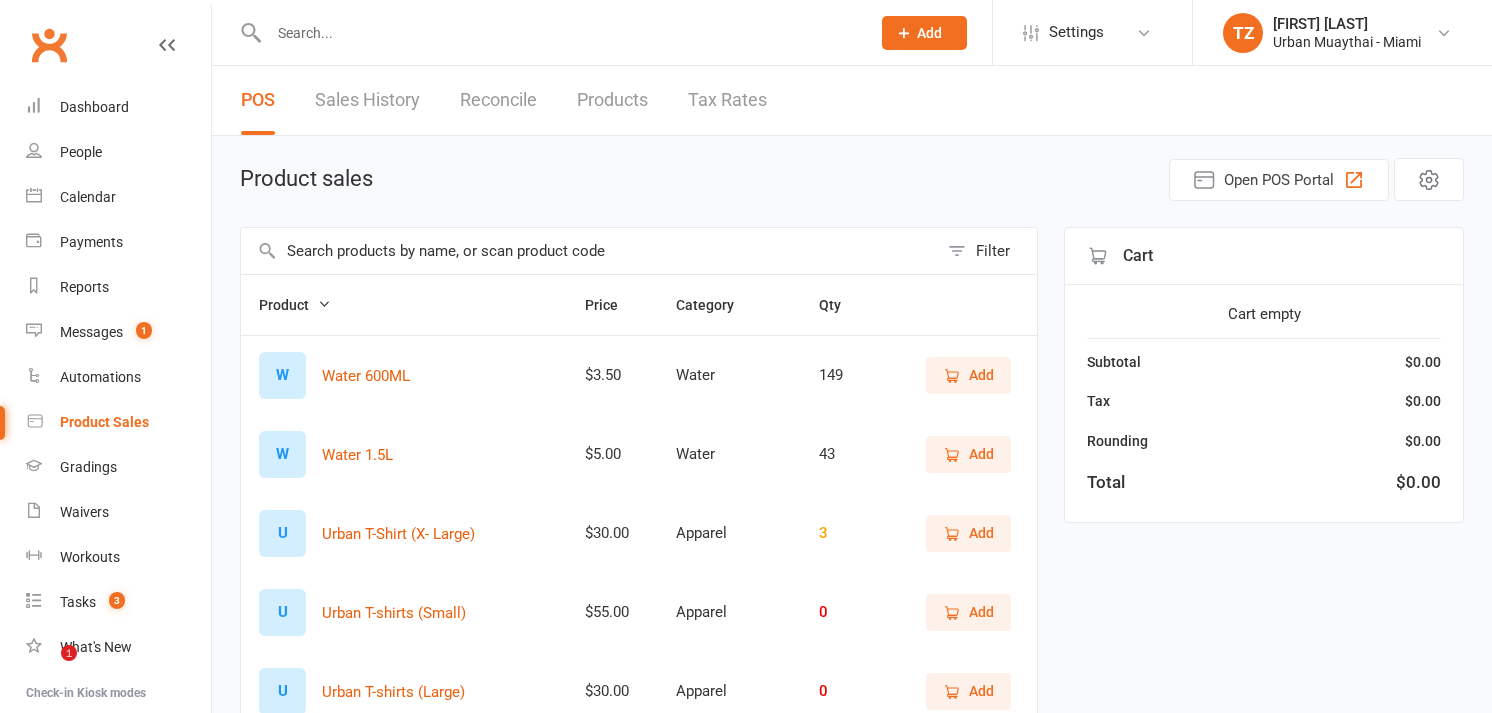 select on "100" 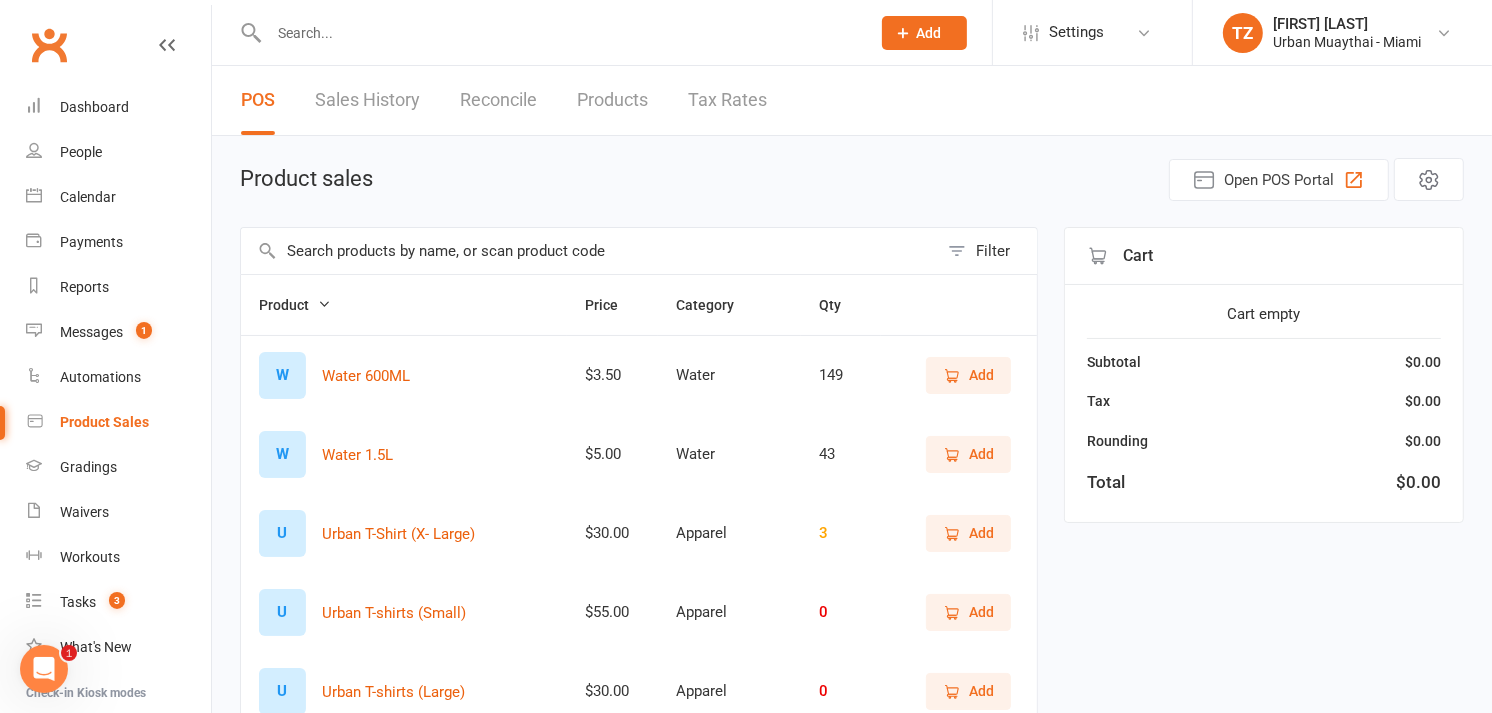 scroll, scrollTop: 0, scrollLeft: 0, axis: both 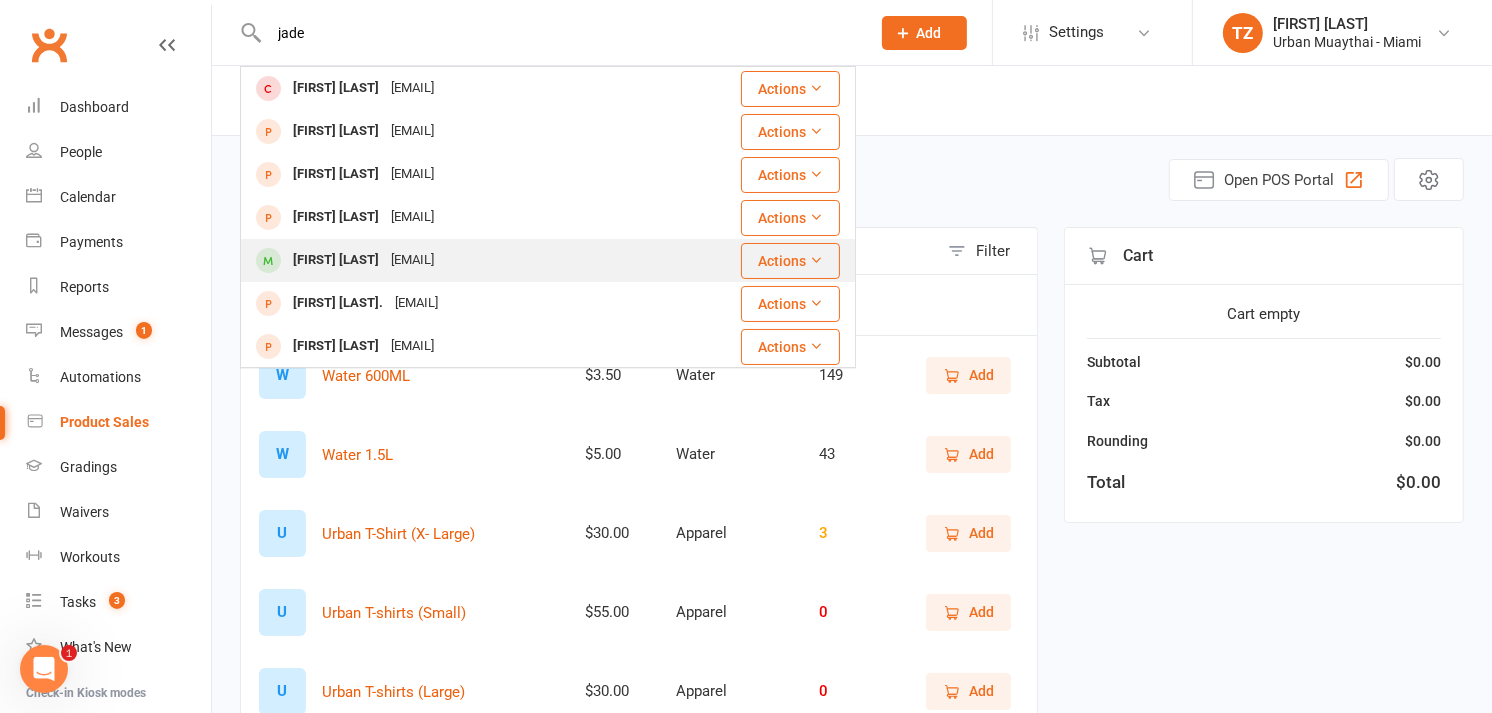 type on "jade" 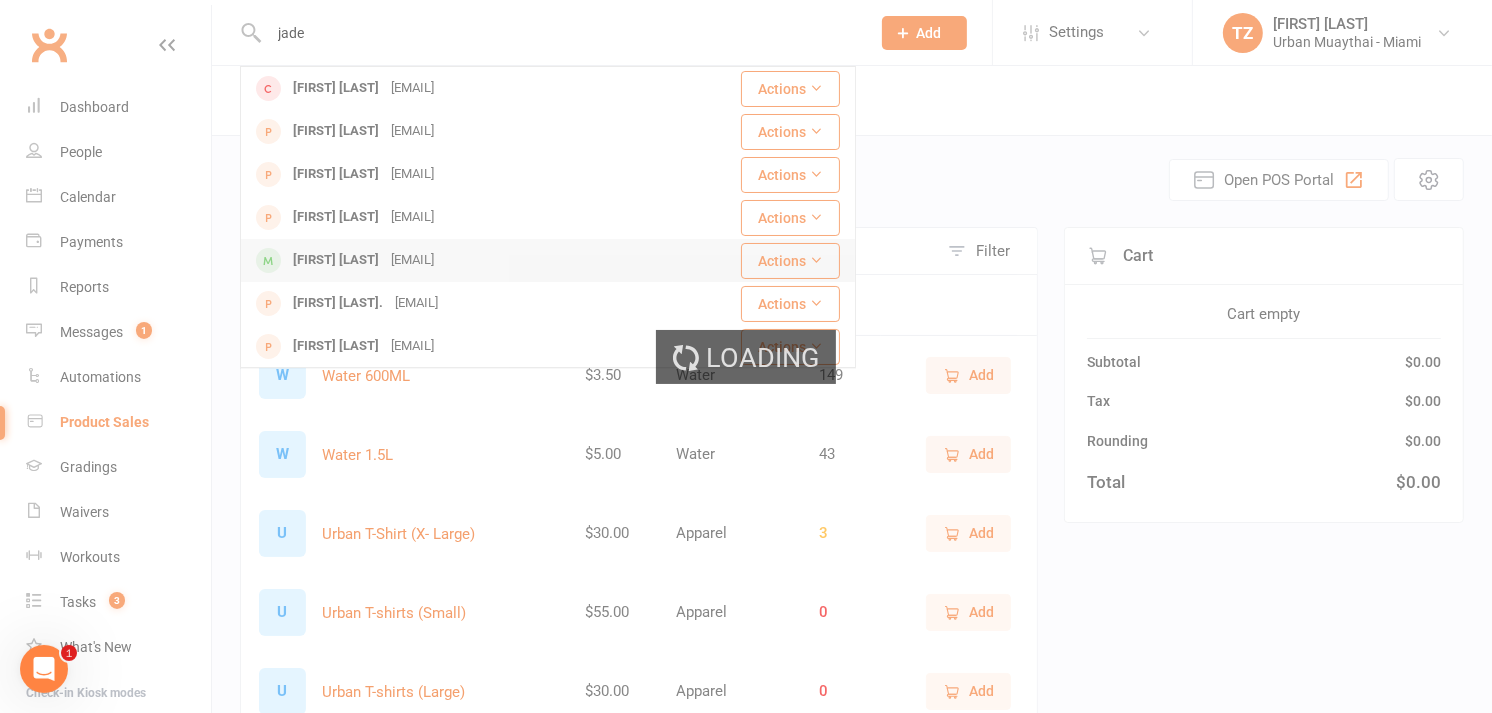 type 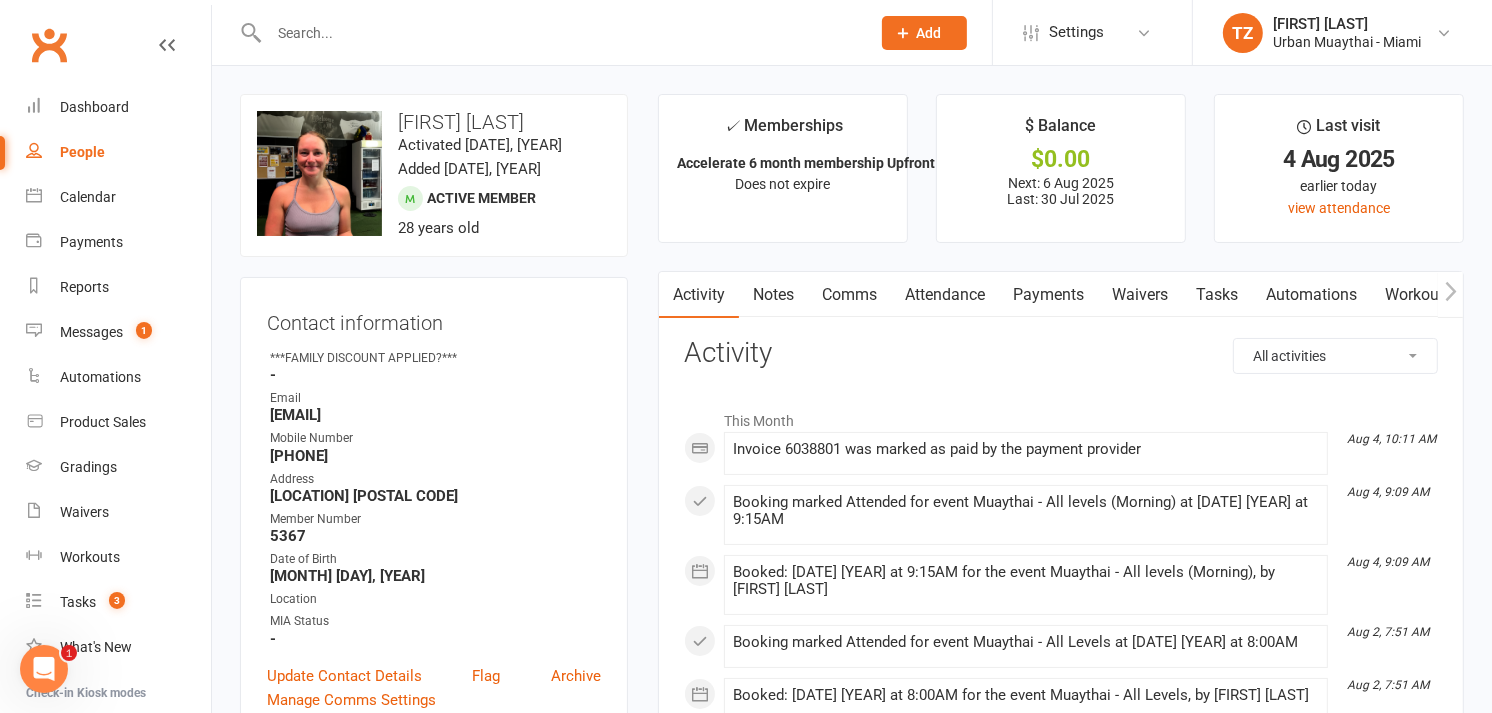 click on "Waivers" at bounding box center [1140, 295] 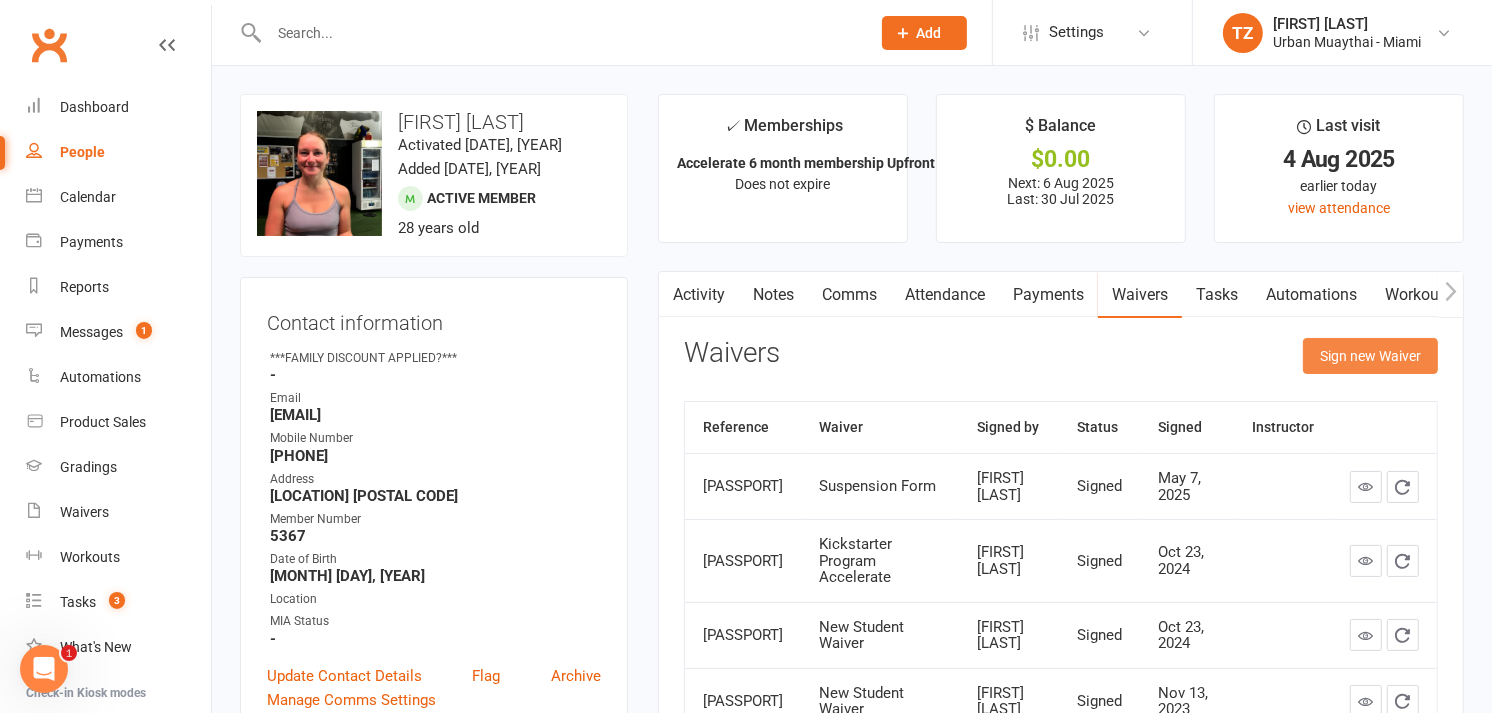 click on "Sign new Waiver" at bounding box center [1370, 356] 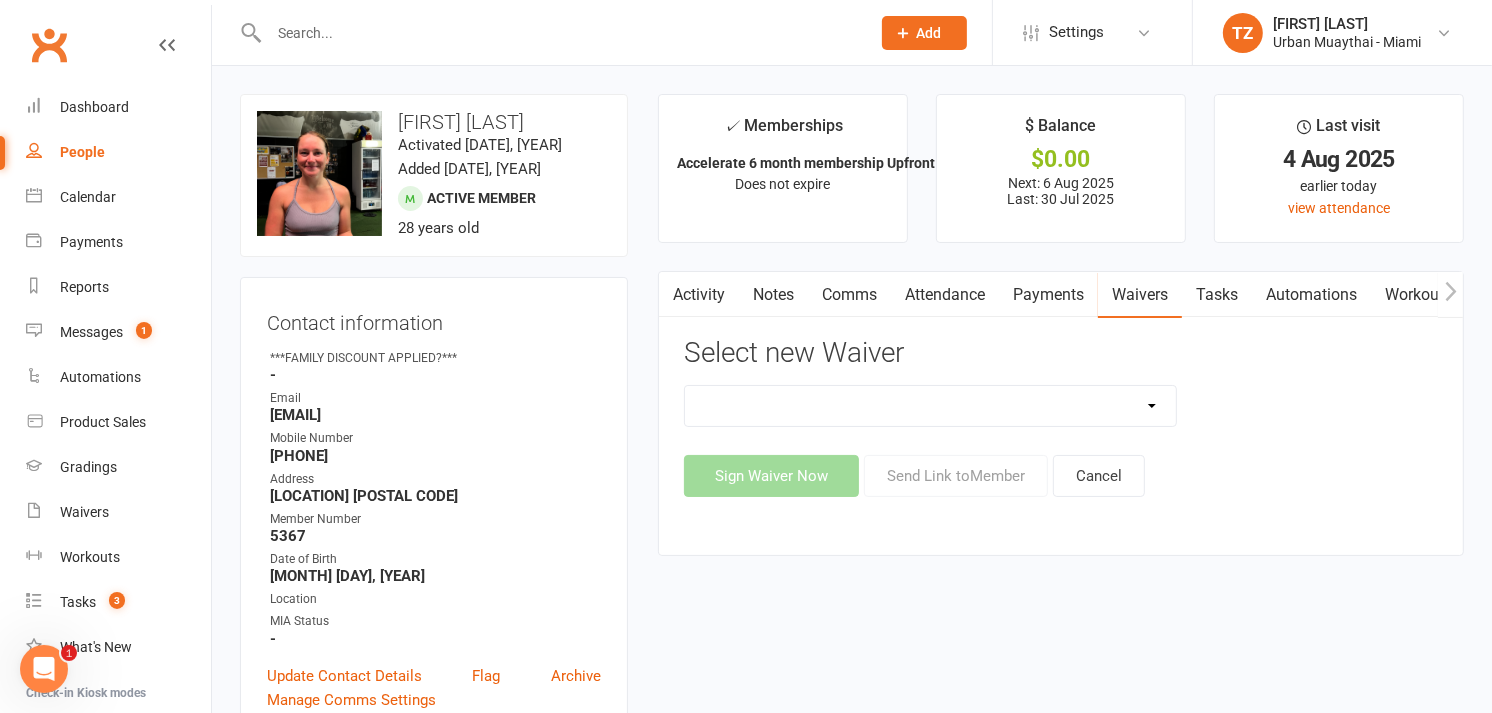 click on "12 Month Agreement 15-18 years Kickstarter Program 15-18 years membership 1 Year Unlimited Membership Special 6 Month Agreement 7-10 years kids Direct Debit Bank Update Form Cancellation Form Family waiver - Kids and Teens Class Fight Ready Challenge (Current Members) Kickstarter OFF PEAK Kickstarter Program 2025 Kickstarter Program Accelerate Kids (6 To 9 Years) Direct Debit Kids and Teens UPFRONT Payment Kids & Teens 2 Week Trial Sports Waiver Morning Mens Program New Student Waiver Personal Trainer Payment Short Term Membership waiver Suspension Form T12 / T30 Membership Change Form T6 Membership Change Form Teens Class Direct Debit Thailand Tour 2025 Thailand Tour 2025 Jade Young Thailand Tour 2025 - Special Thailand Tour 2025 - Stoll's Trial Session Sports Waiver Upfront Payment - New Student Waiver" at bounding box center [930, 406] 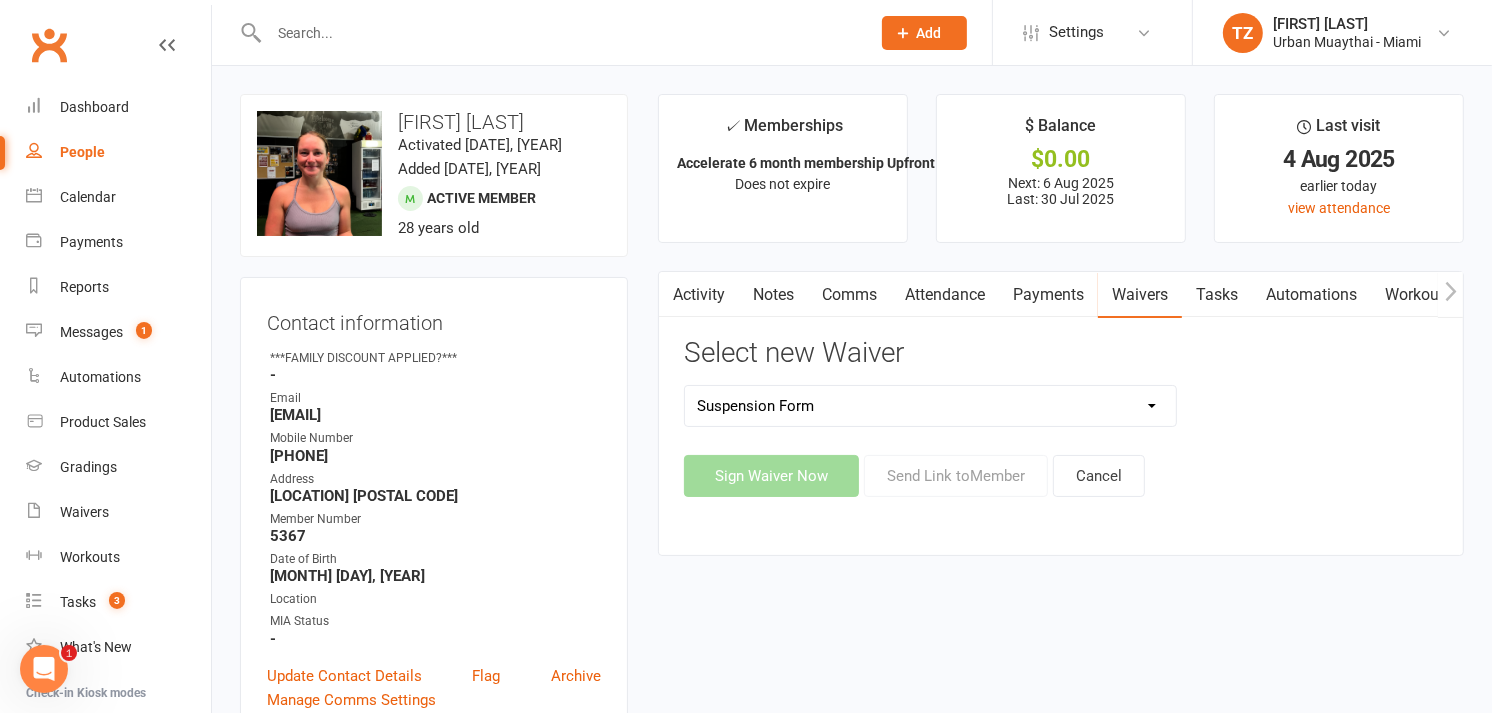 click on "12 Month Agreement 15-18 years Kickstarter Program 15-18 years membership 1 Year Unlimited Membership Special 6 Month Agreement 7-10 years kids Direct Debit Bank Update Form Cancellation Form Family waiver - Kids and Teens Class Fight Ready Challenge (Current Members) Kickstarter OFF PEAK Kickstarter Program 2025 Kickstarter Program Accelerate Kids (6 To 9 Years) Direct Debit Kids and Teens UPFRONT Payment Kids & Teens 2 Week Trial Sports Waiver Morning Mens Program New Student Waiver Personal Trainer Payment Short Term Membership waiver Suspension Form T12 / T30 Membership Change Form T6 Membership Change Form Teens Class Direct Debit Thailand Tour 2025 Thailand Tour 2025 Jade Young Thailand Tour 2025 - Special Thailand Tour 2025 - Stoll's Trial Session Sports Waiver Upfront Payment - New Student Waiver" at bounding box center [930, 406] 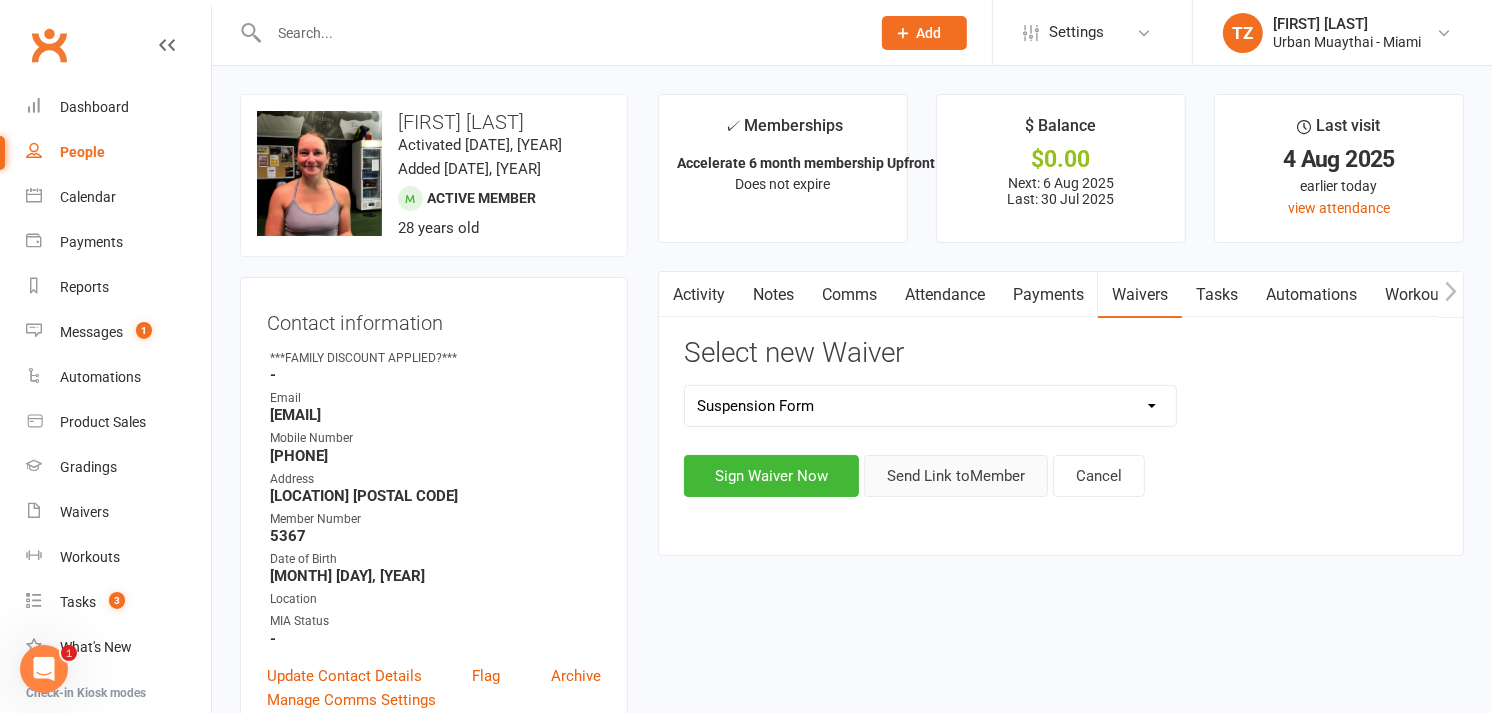 click on "Send Link to  Member" at bounding box center [956, 476] 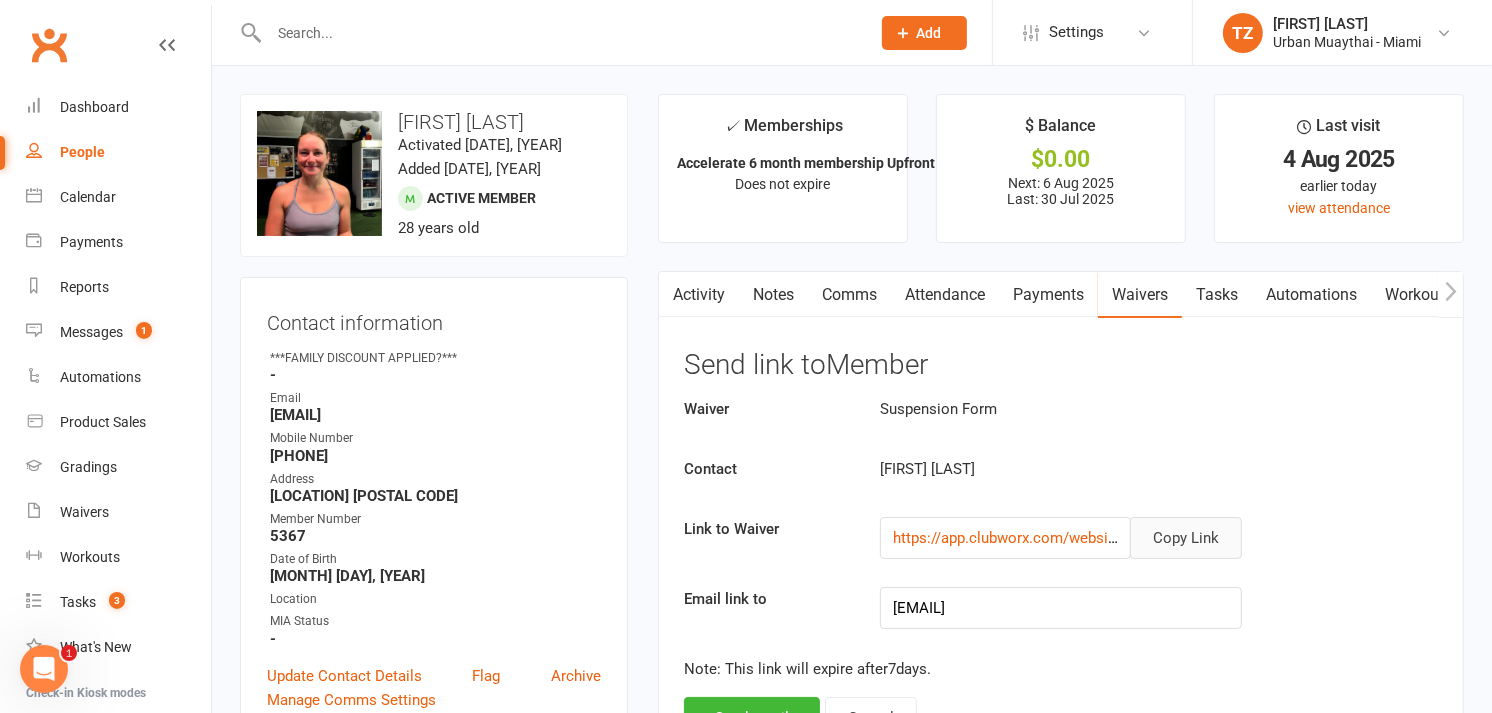 click on "Copy Link" at bounding box center [1186, 538] 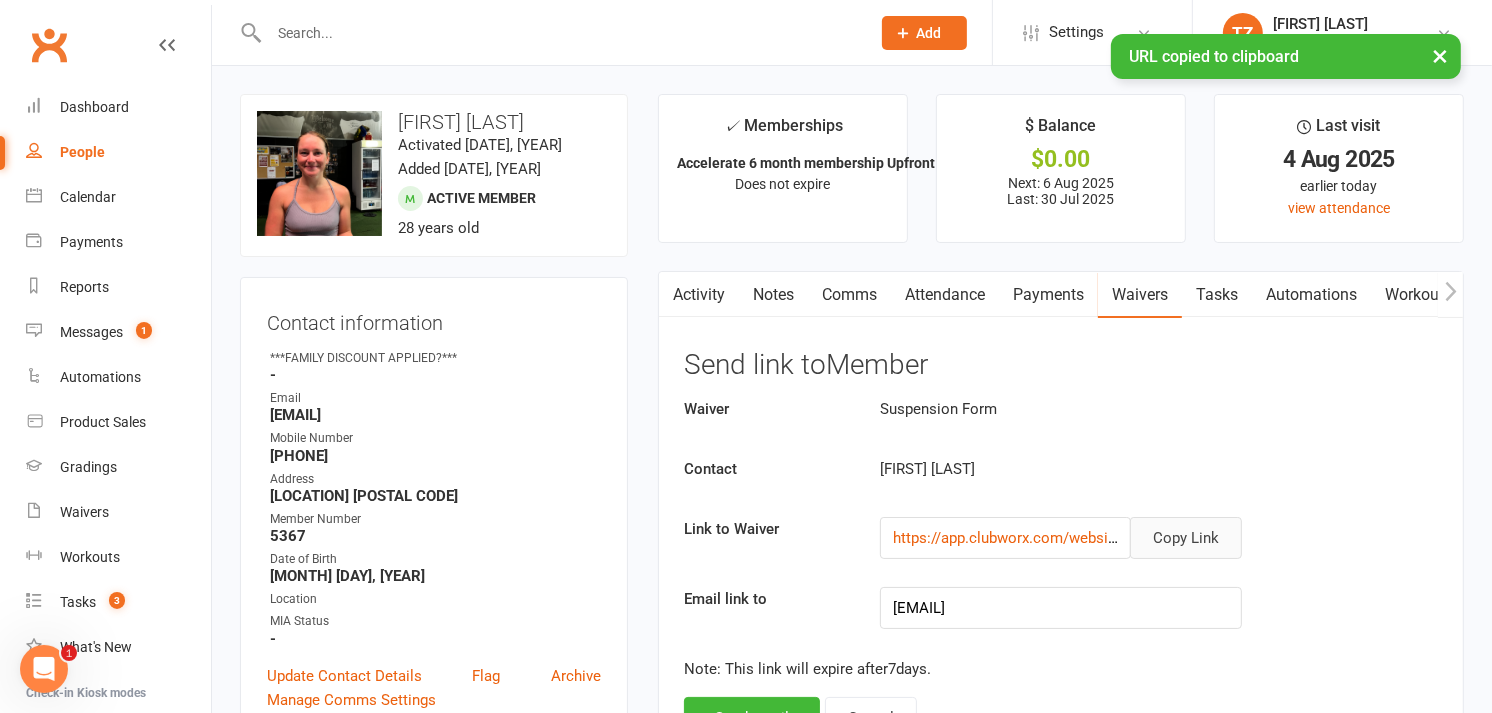 click on "Comms" at bounding box center (849, 295) 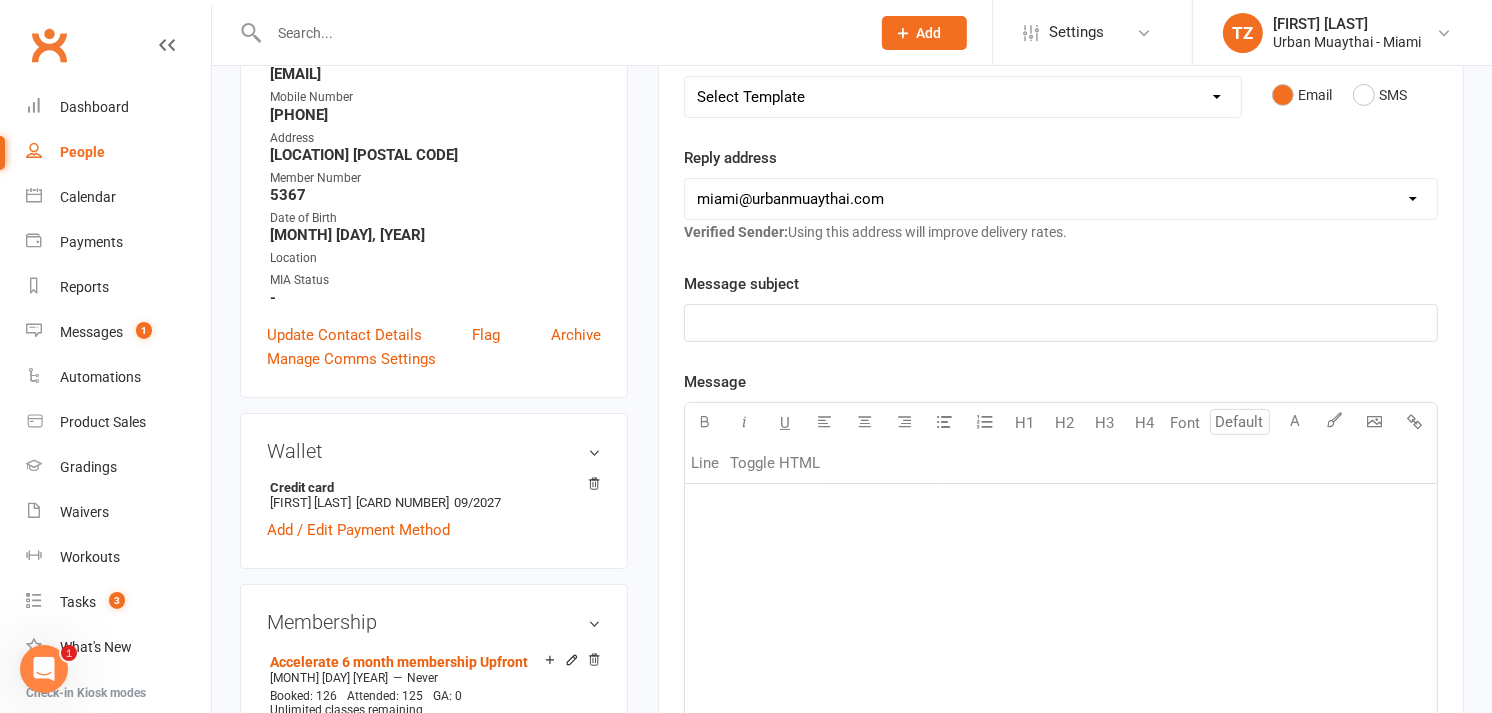 scroll, scrollTop: 444, scrollLeft: 0, axis: vertical 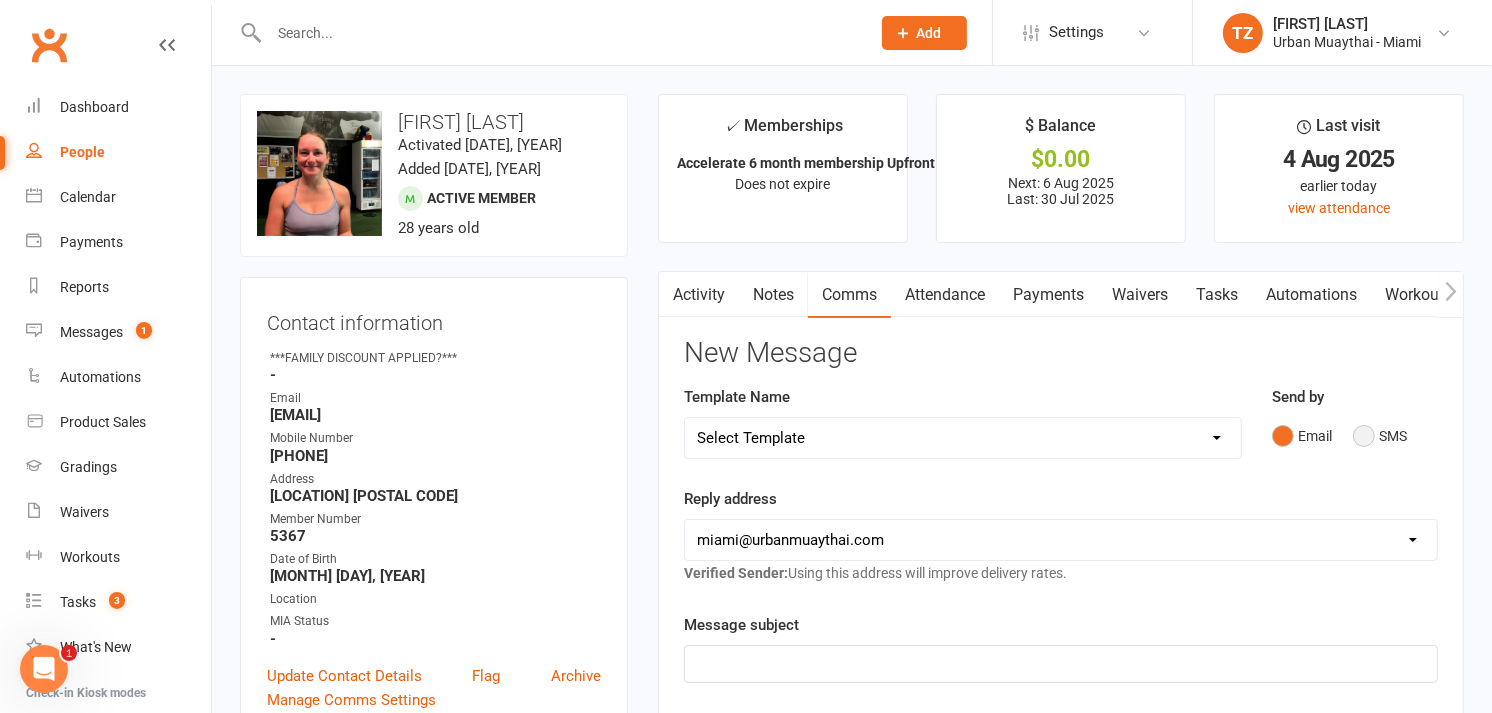 click on "SMS" at bounding box center (1380, 436) 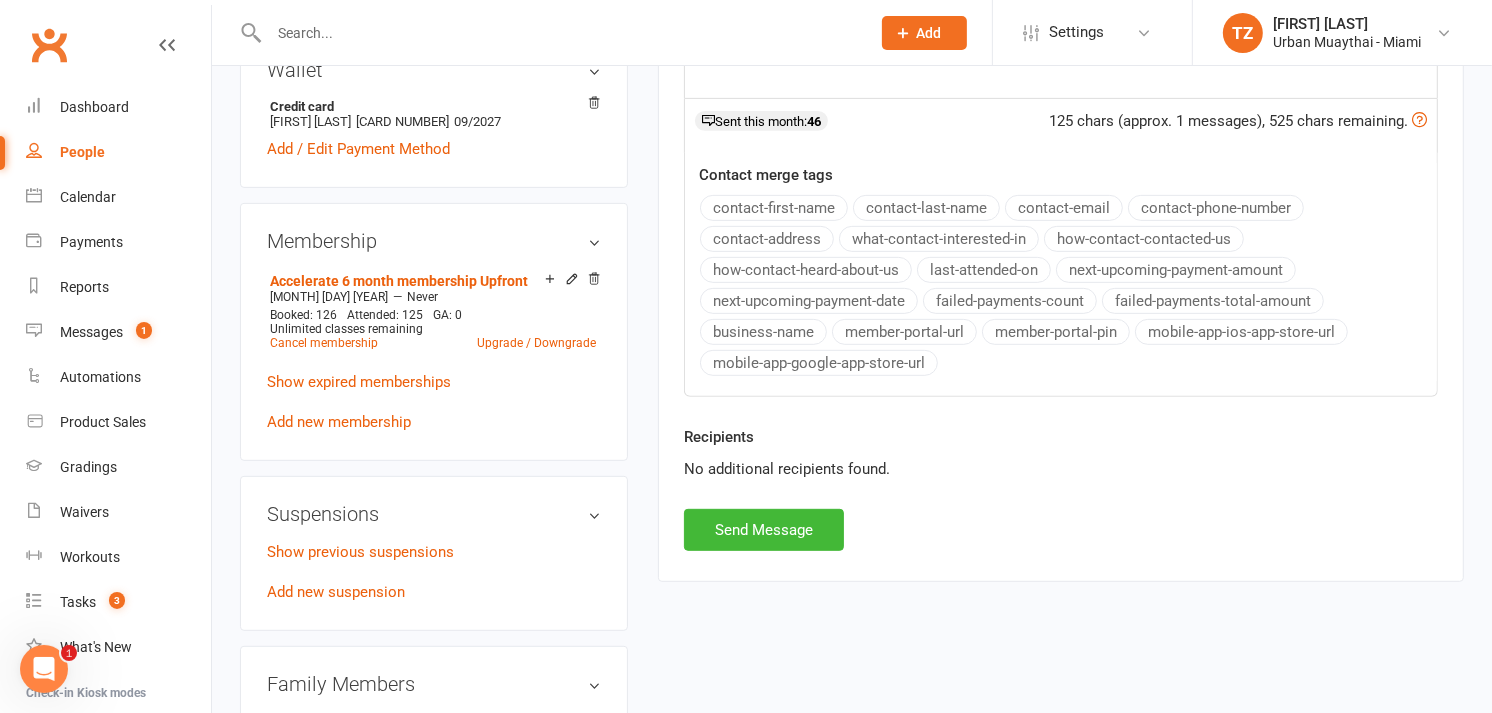 scroll, scrollTop: 734, scrollLeft: 0, axis: vertical 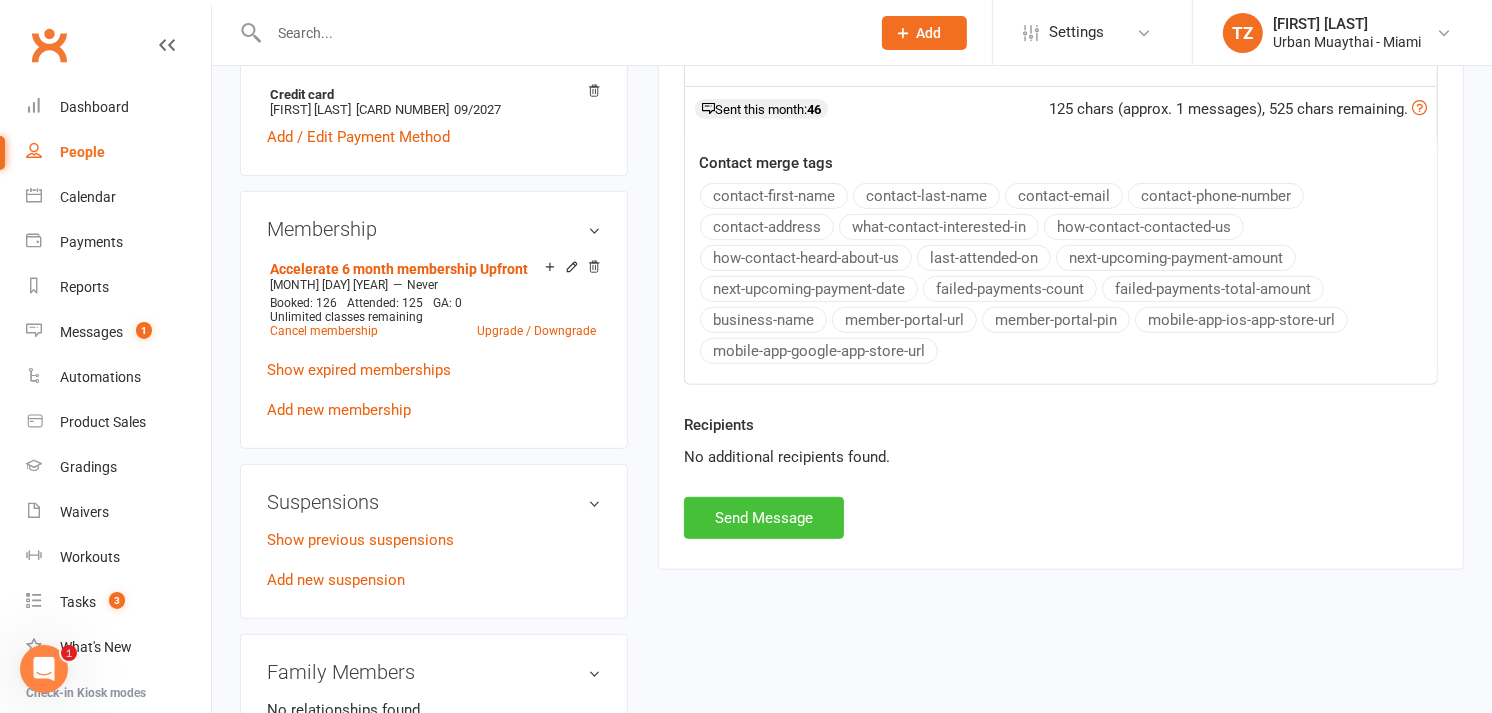 click on "Send Message" at bounding box center (764, 518) 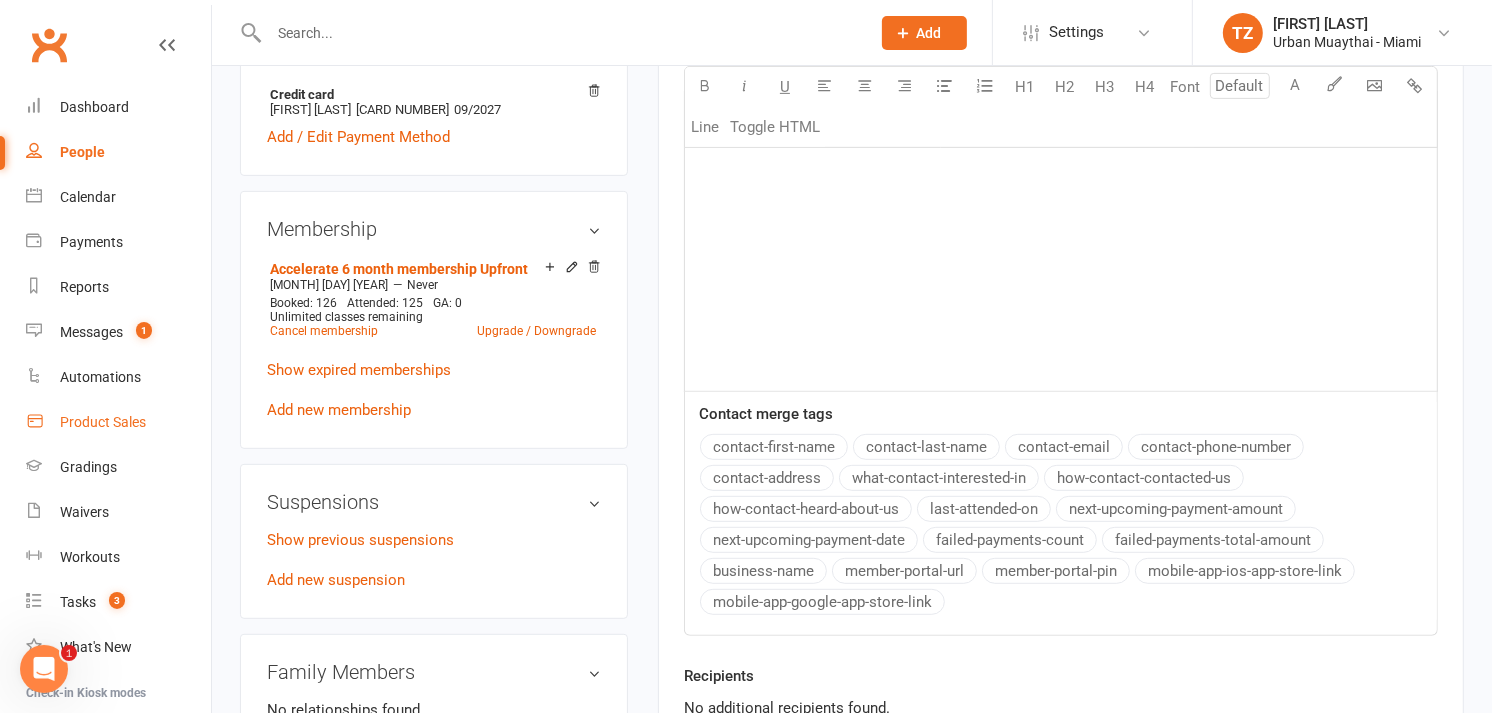 click on "Product Sales" at bounding box center [103, 422] 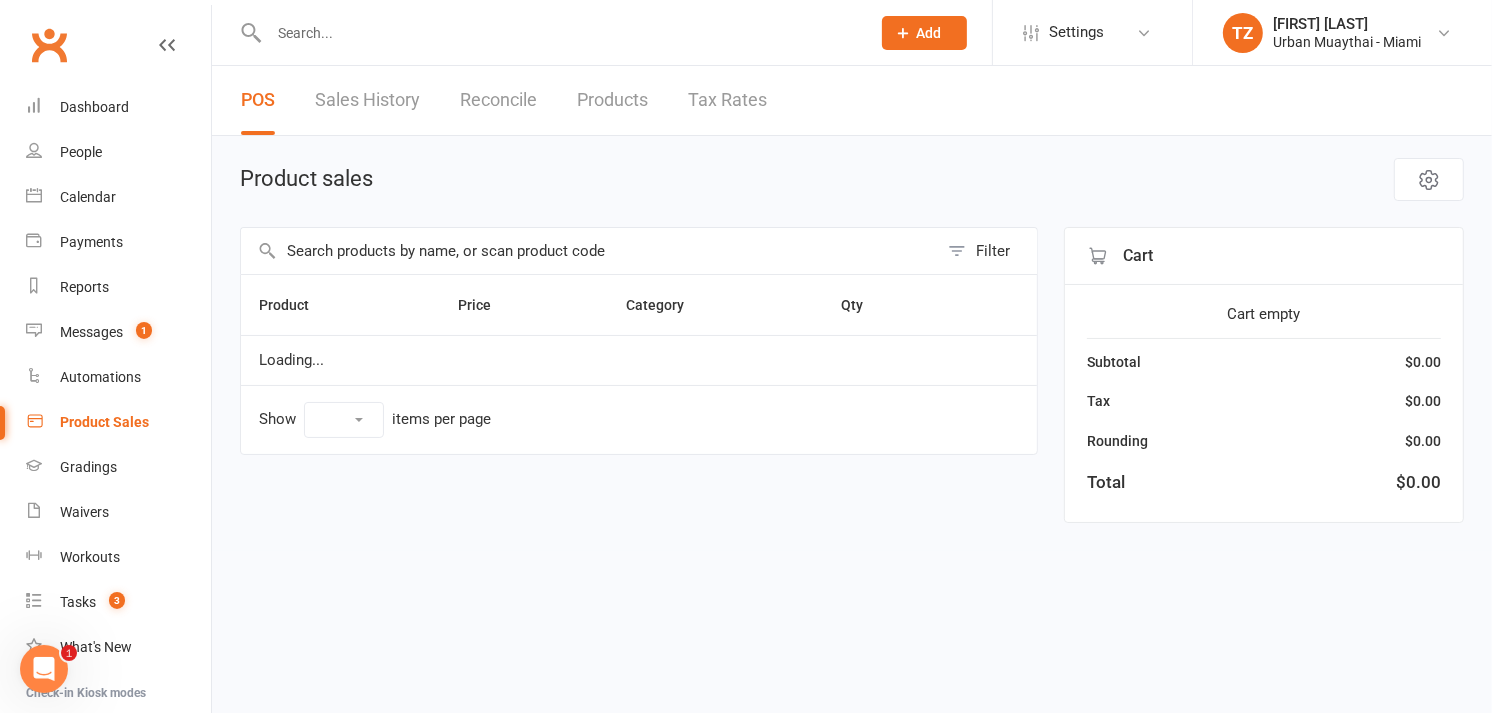 scroll, scrollTop: 0, scrollLeft: 0, axis: both 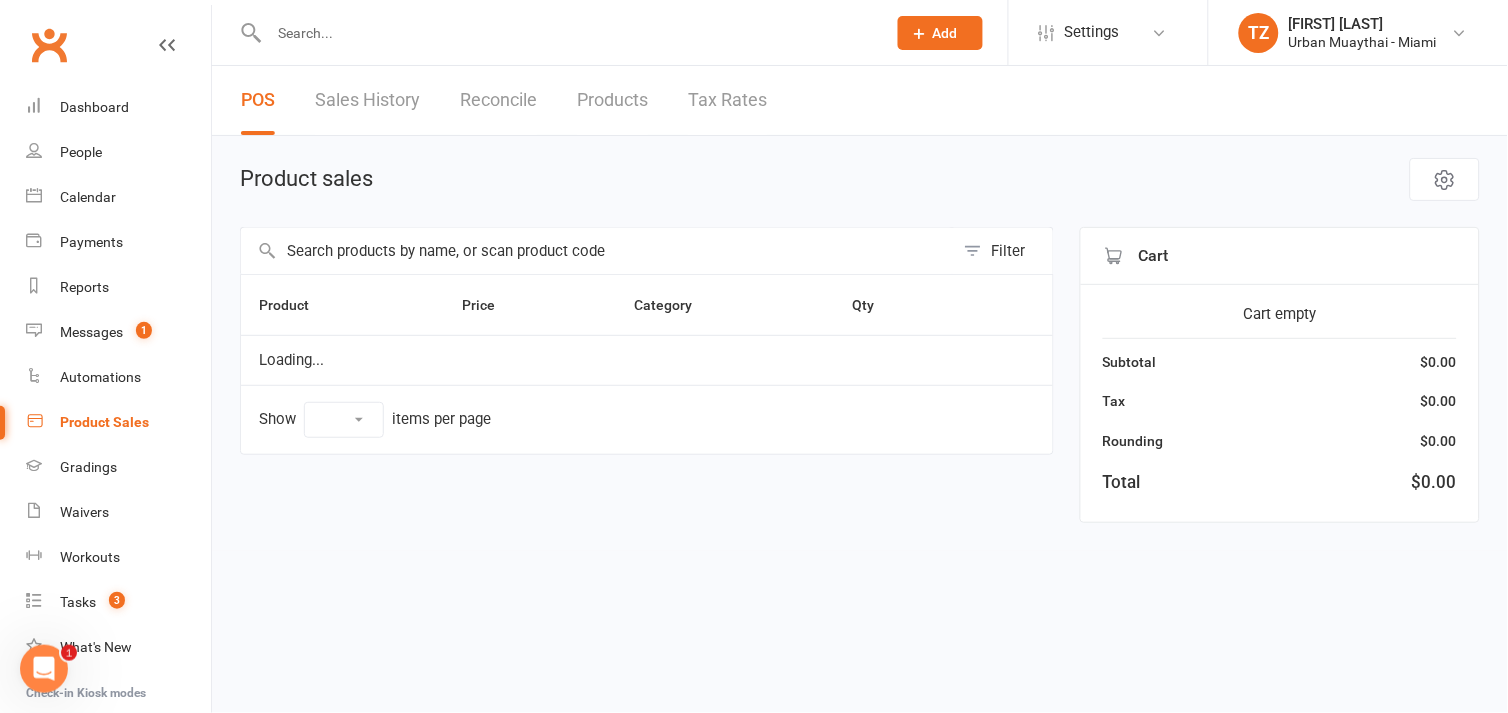 select on "100" 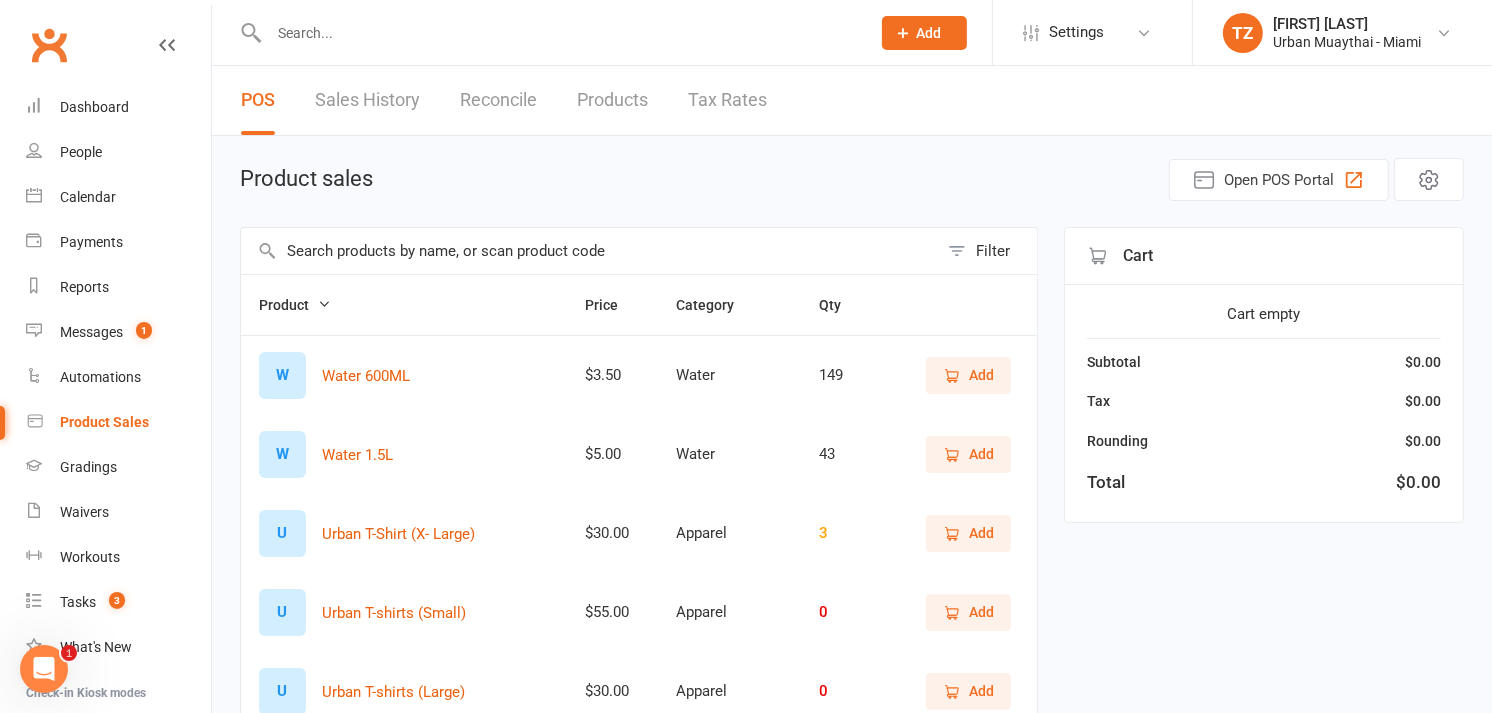click on "Add" at bounding box center [981, 375] 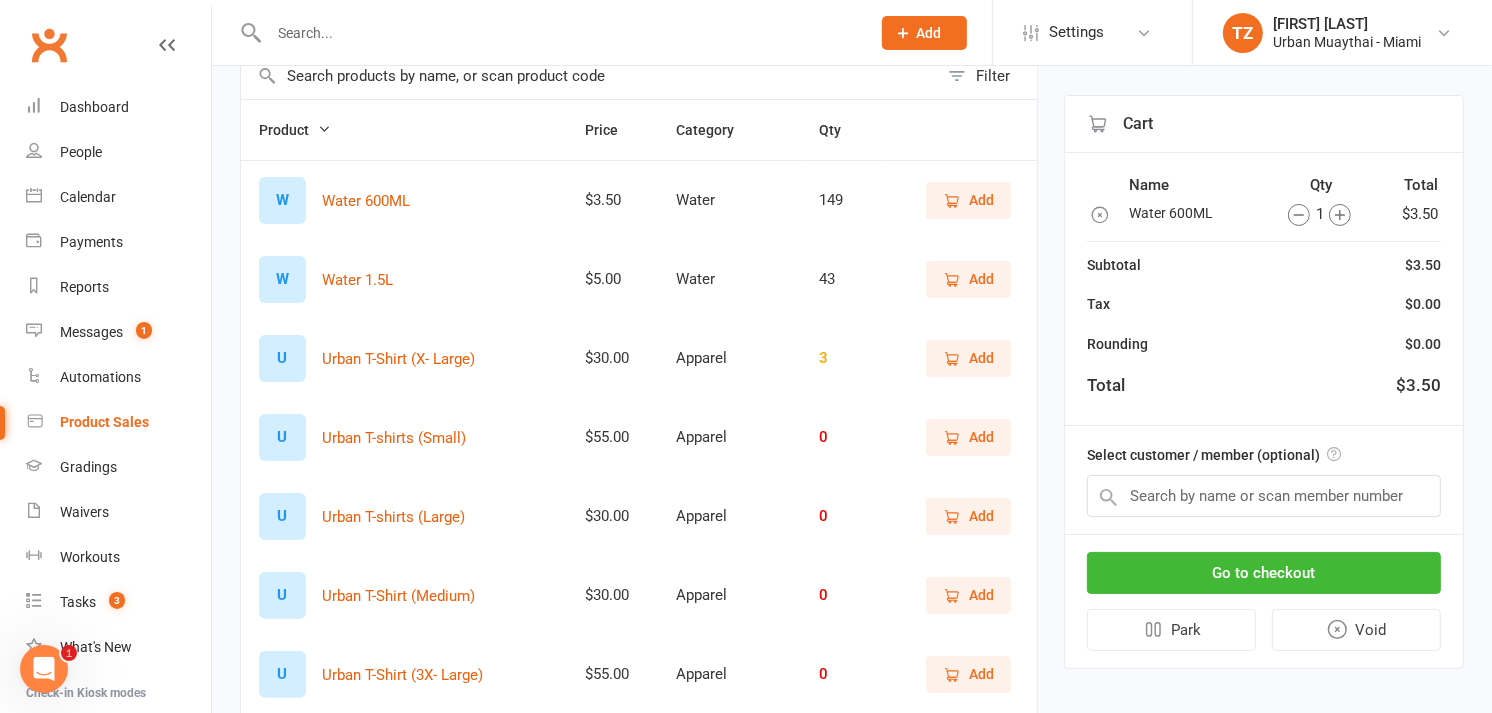 scroll, scrollTop: 176, scrollLeft: 0, axis: vertical 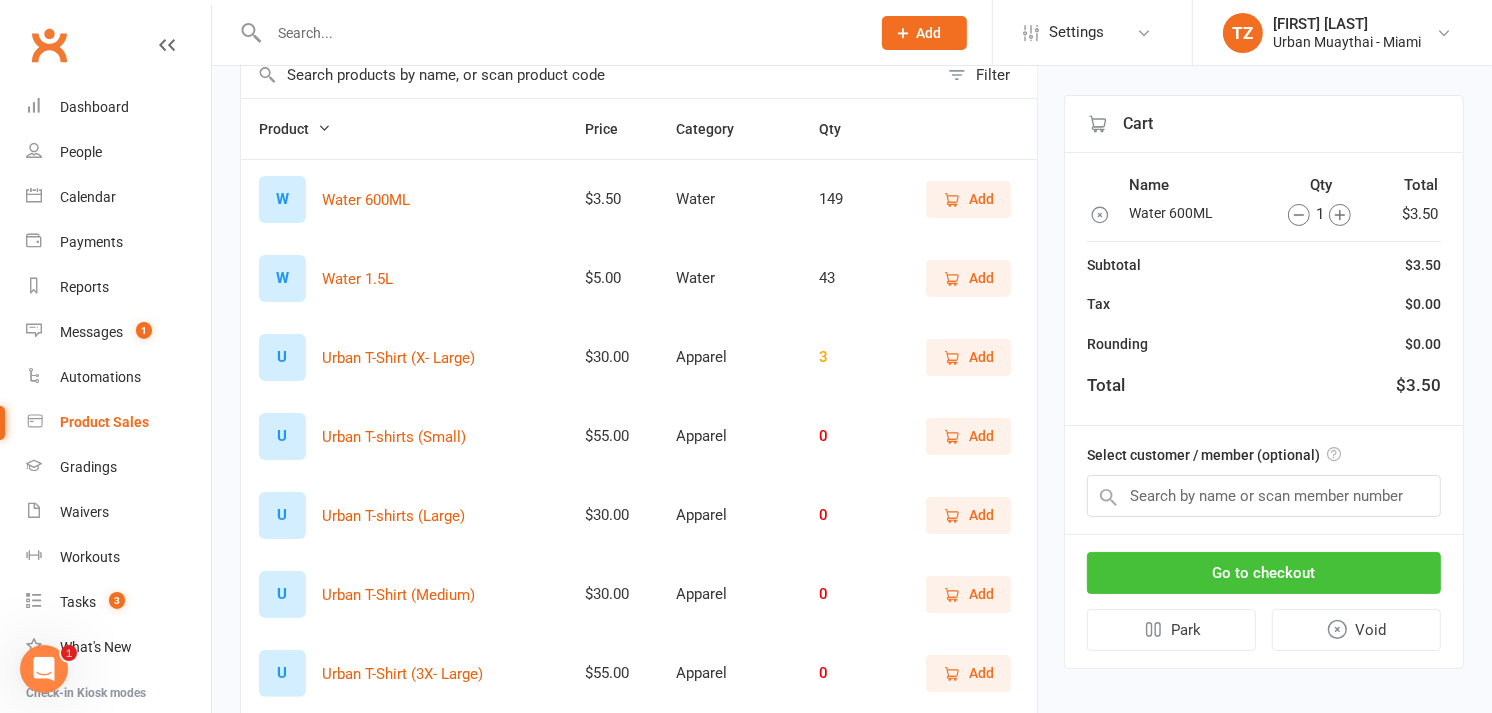 click on "Go to checkout" at bounding box center [1264, 573] 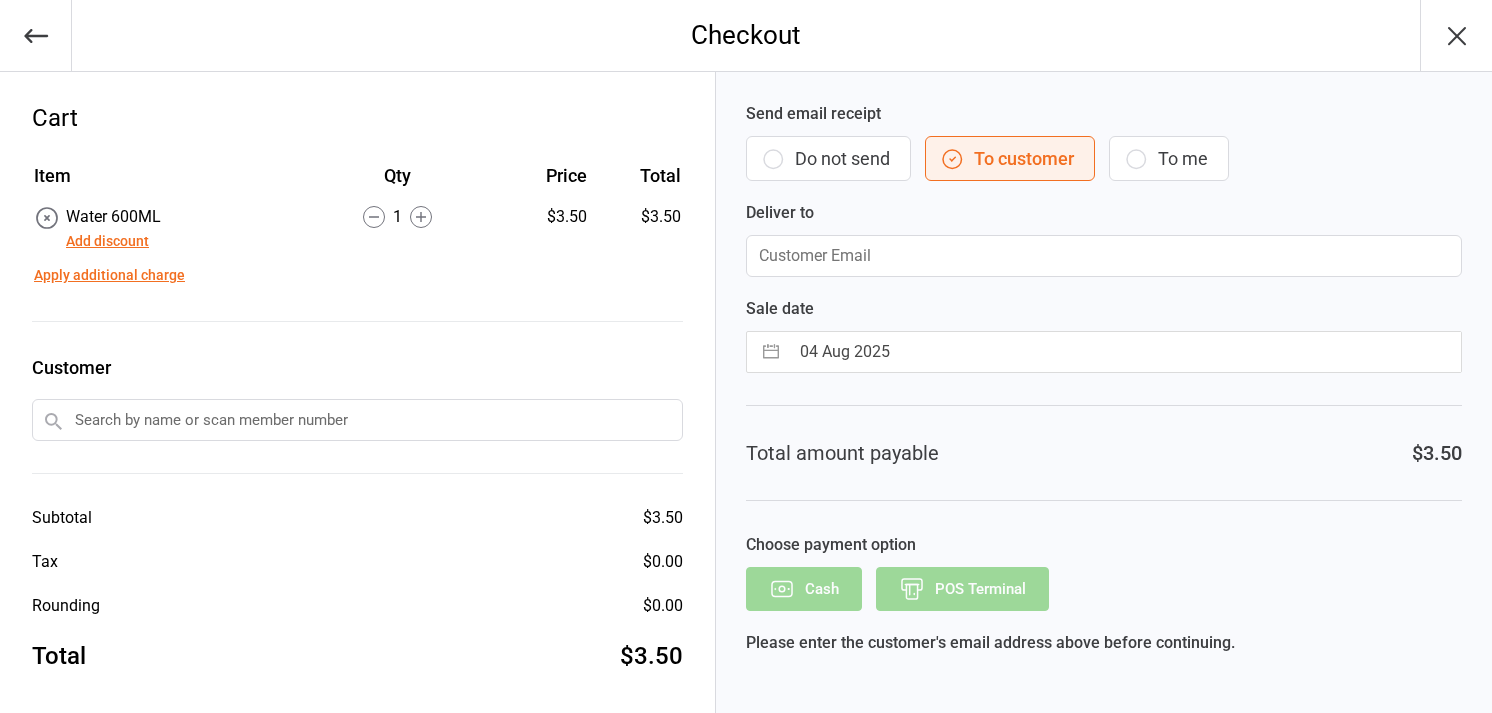 scroll, scrollTop: 0, scrollLeft: 0, axis: both 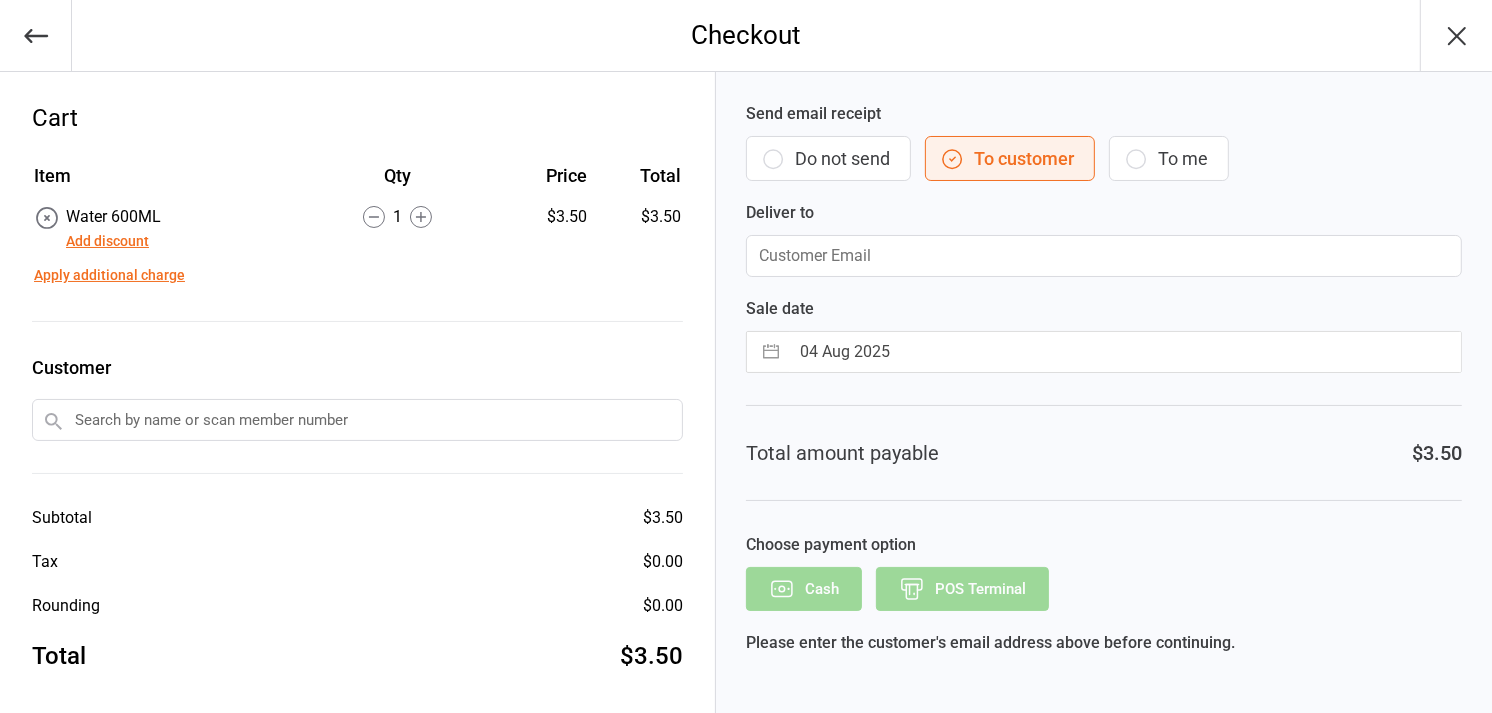 click on "Do not send" at bounding box center [828, 158] 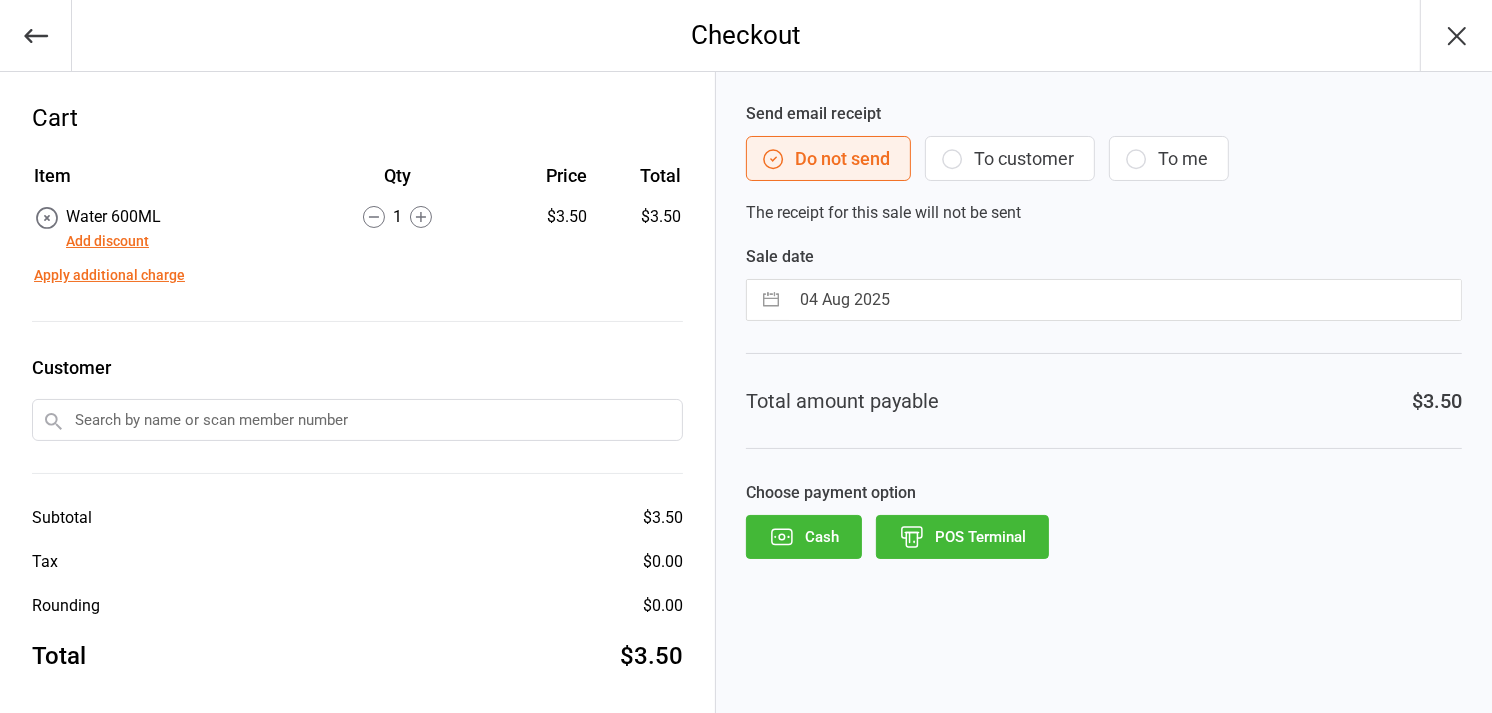 click on "POS Terminal" at bounding box center (962, 537) 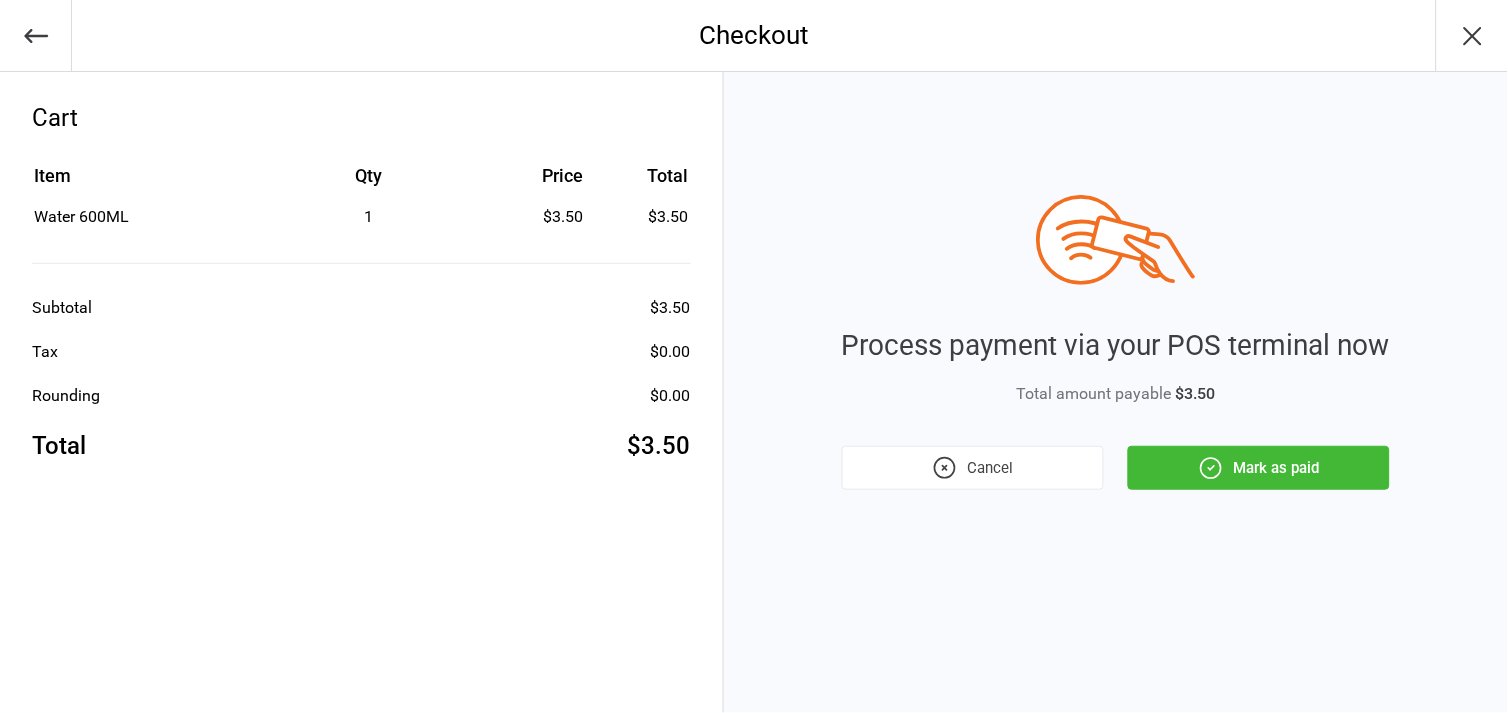 click on "Mark as paid" at bounding box center (1259, 468) 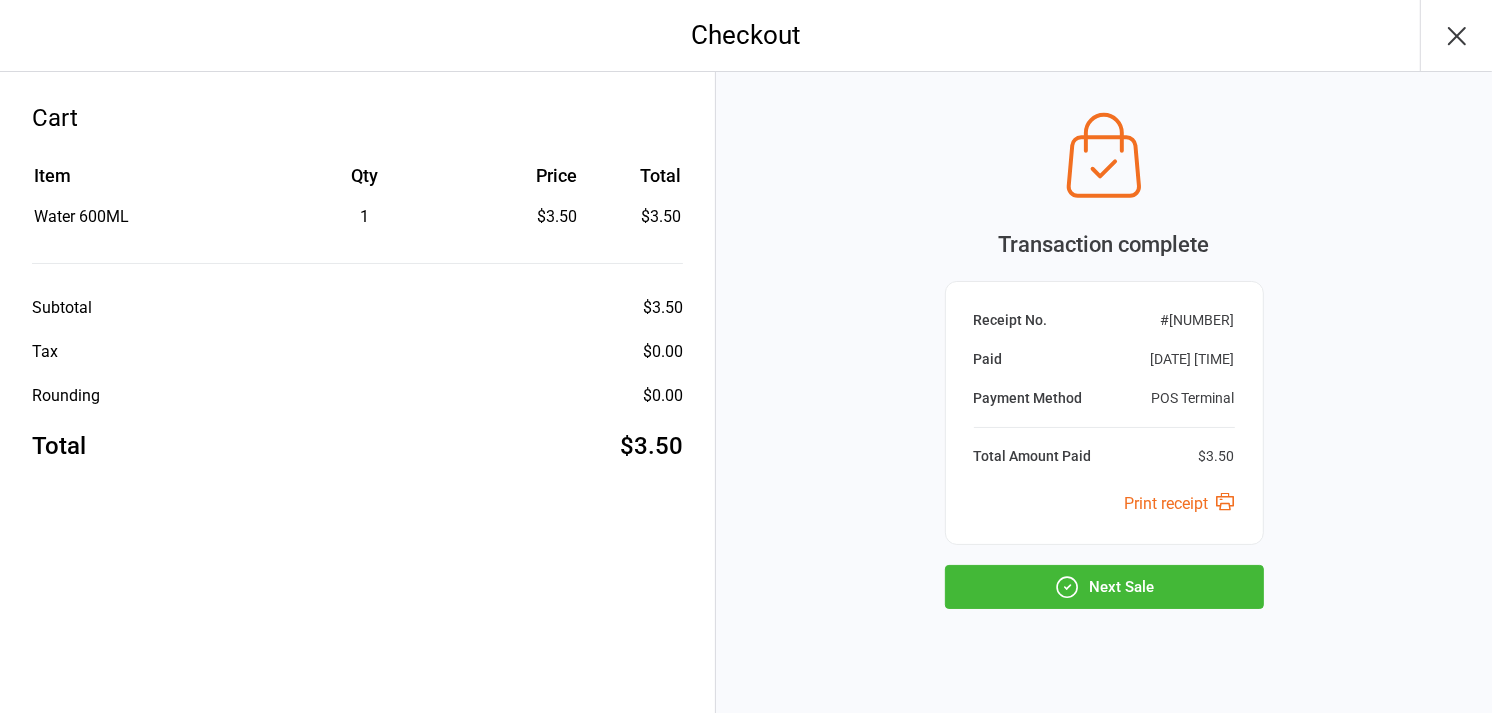 click on "Next Sale" at bounding box center [1104, 587] 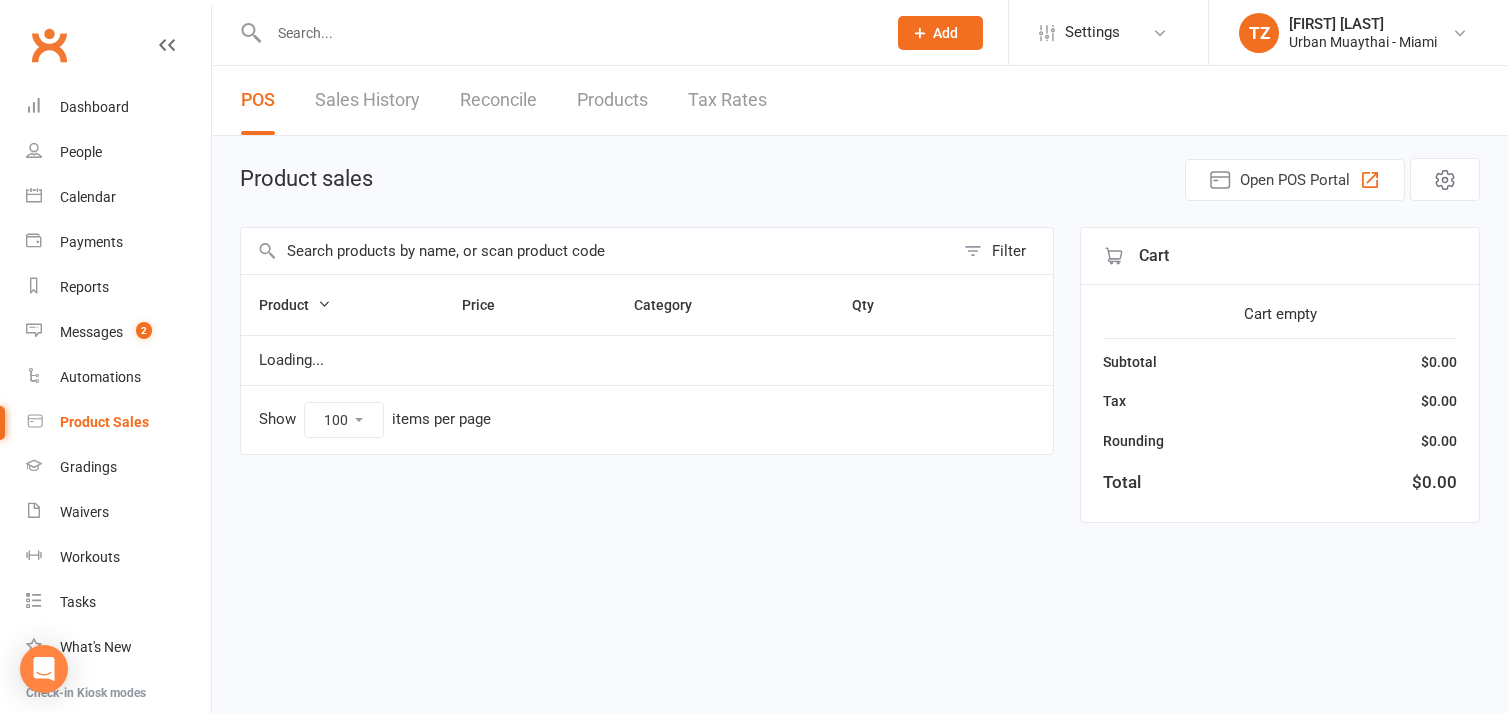 select on "100" 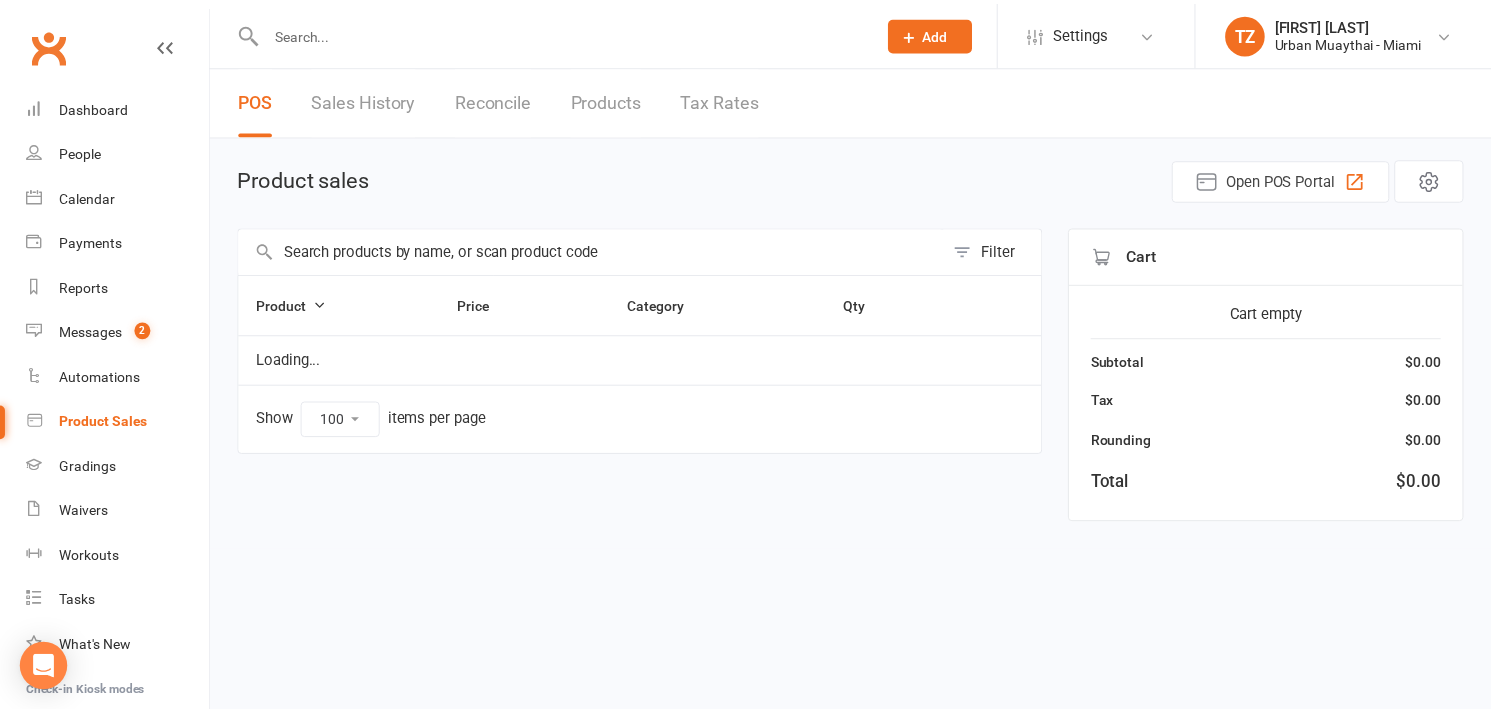 scroll, scrollTop: 0, scrollLeft: 0, axis: both 